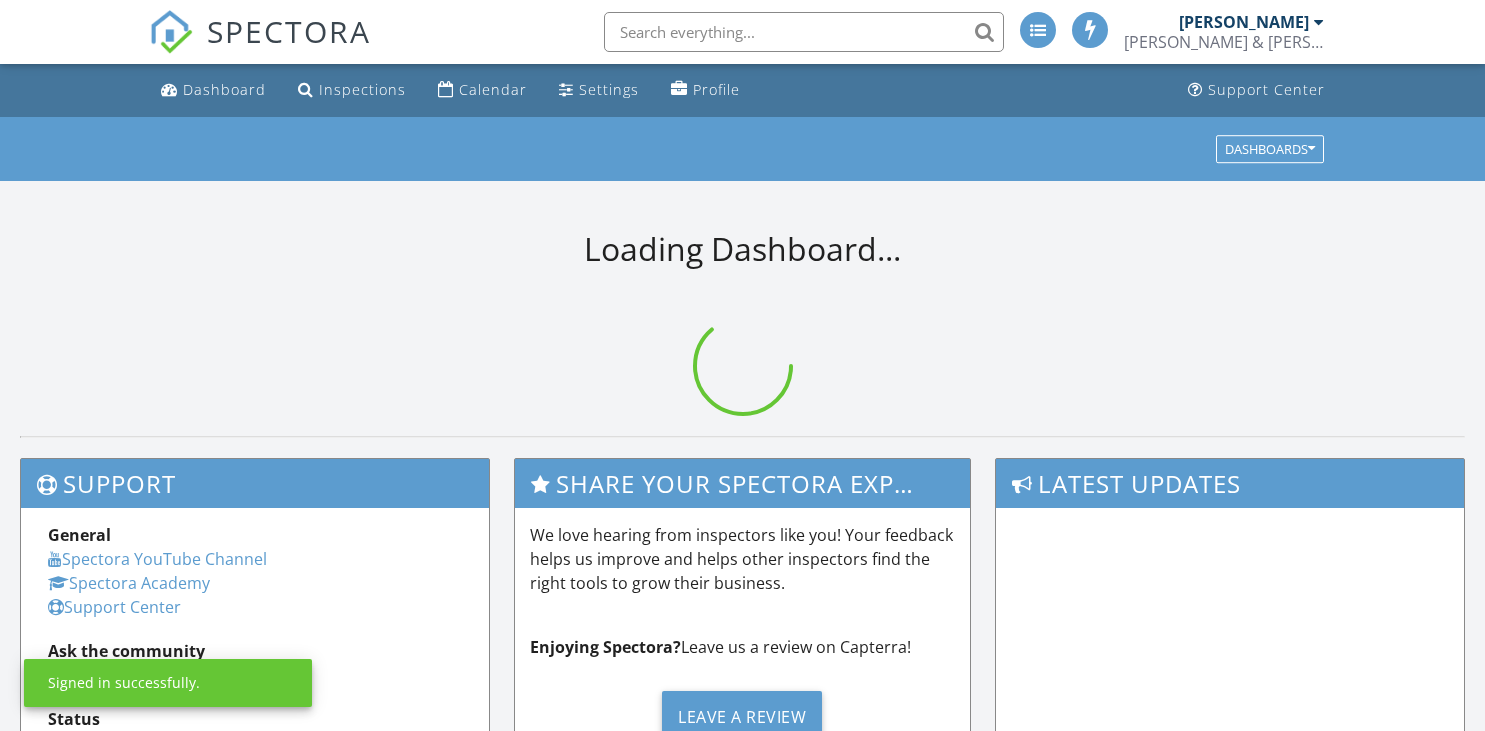 scroll, scrollTop: 0, scrollLeft: 0, axis: both 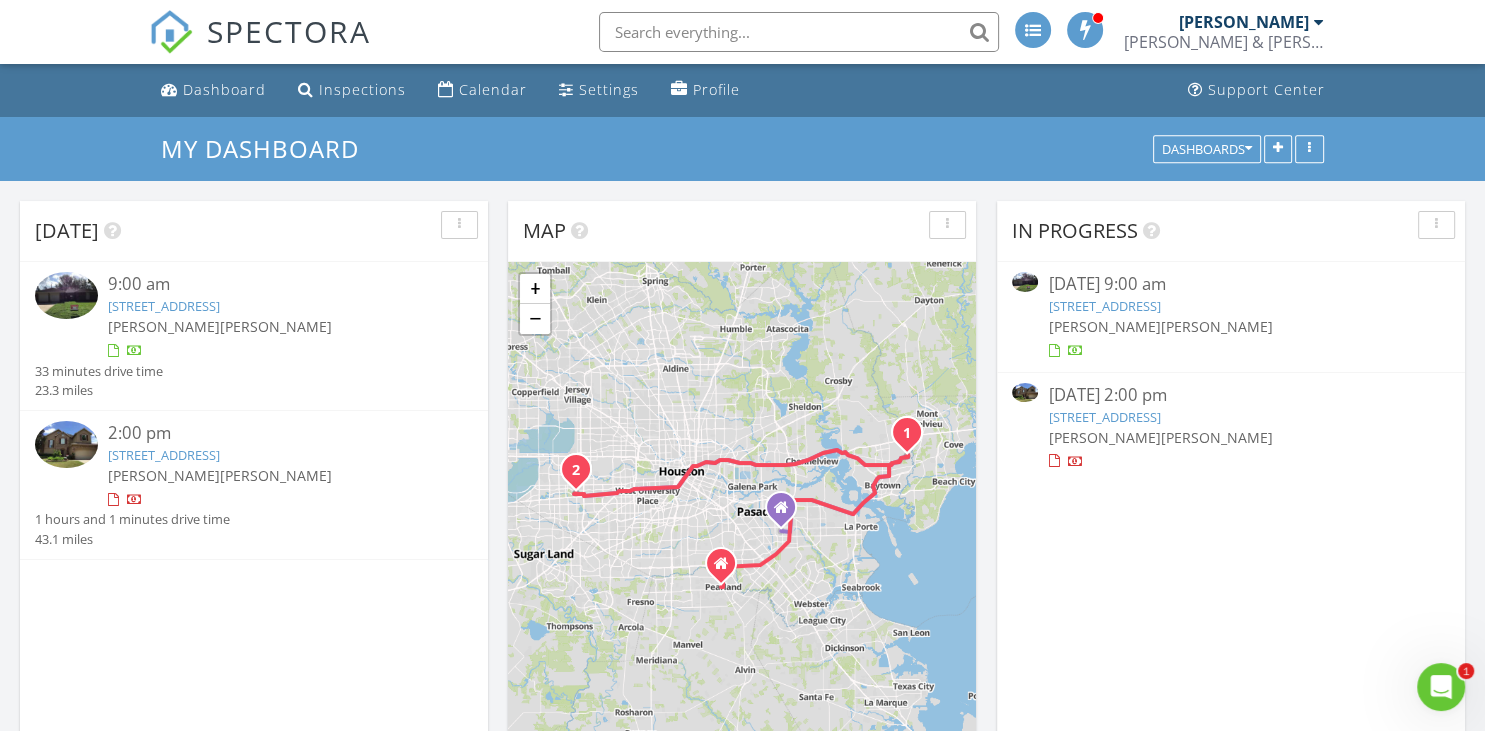 click on "[STREET_ADDRESS]" at bounding box center (164, 306) 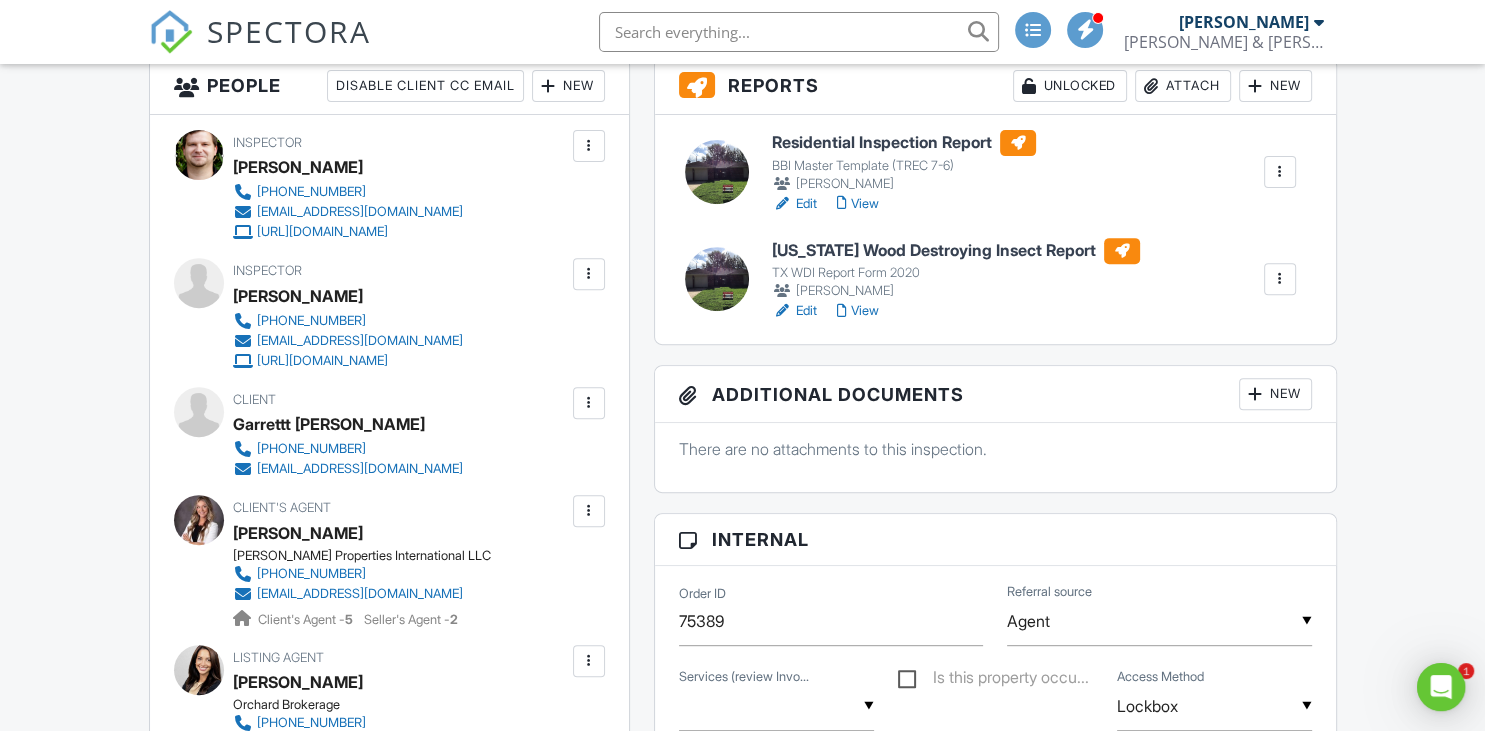 scroll, scrollTop: 0, scrollLeft: 0, axis: both 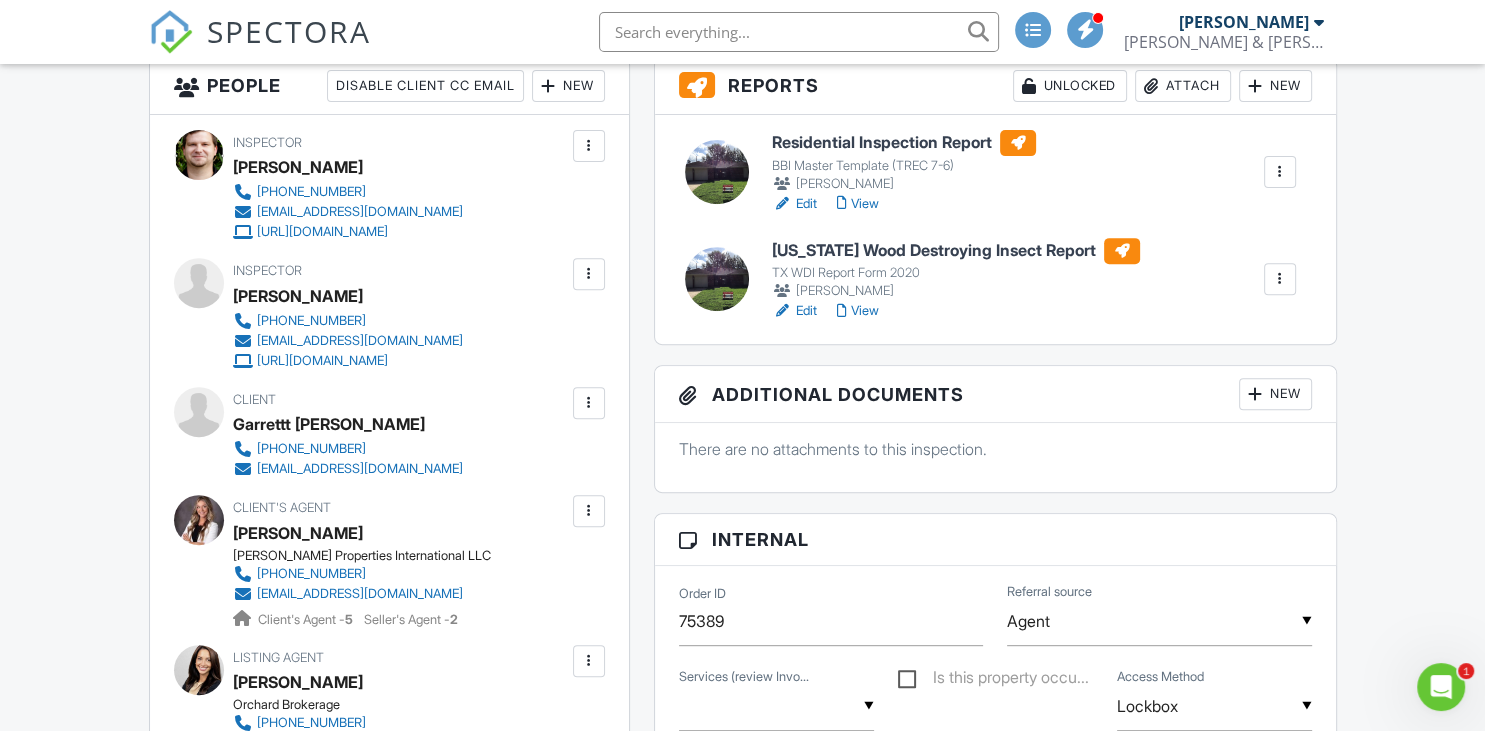 click on "Residential Inspection Report" at bounding box center [904, 143] 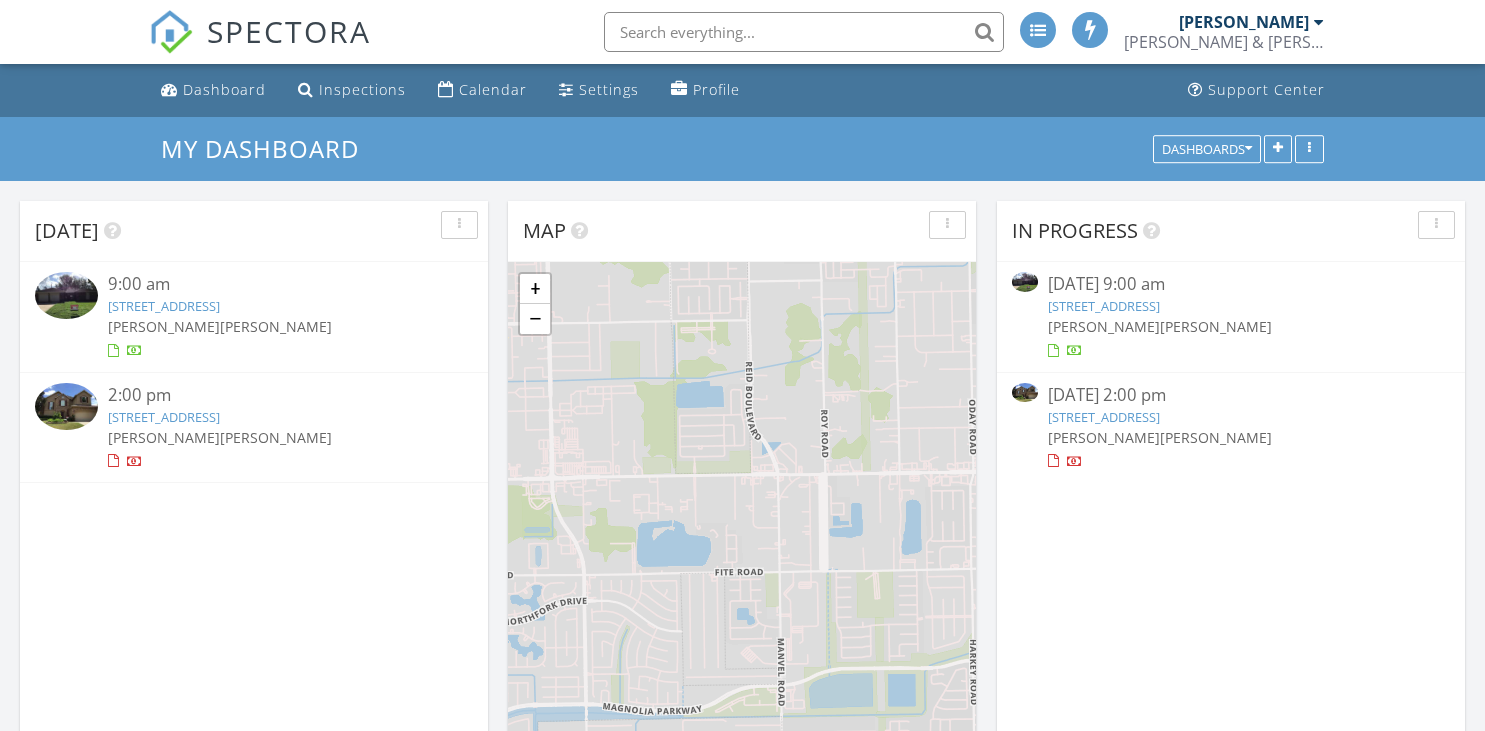 scroll, scrollTop: 0, scrollLeft: 0, axis: both 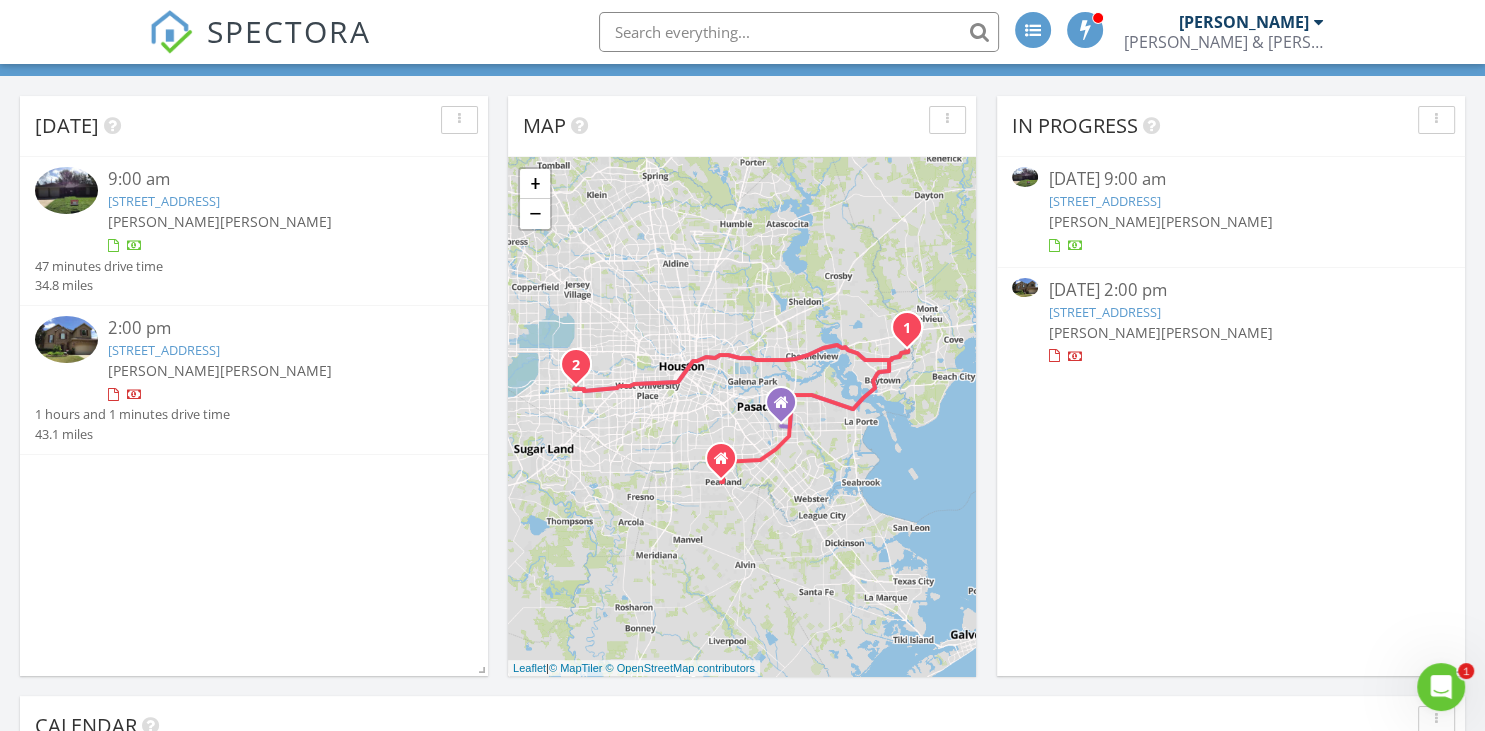 click on "[STREET_ADDRESS]" at bounding box center (164, 350) 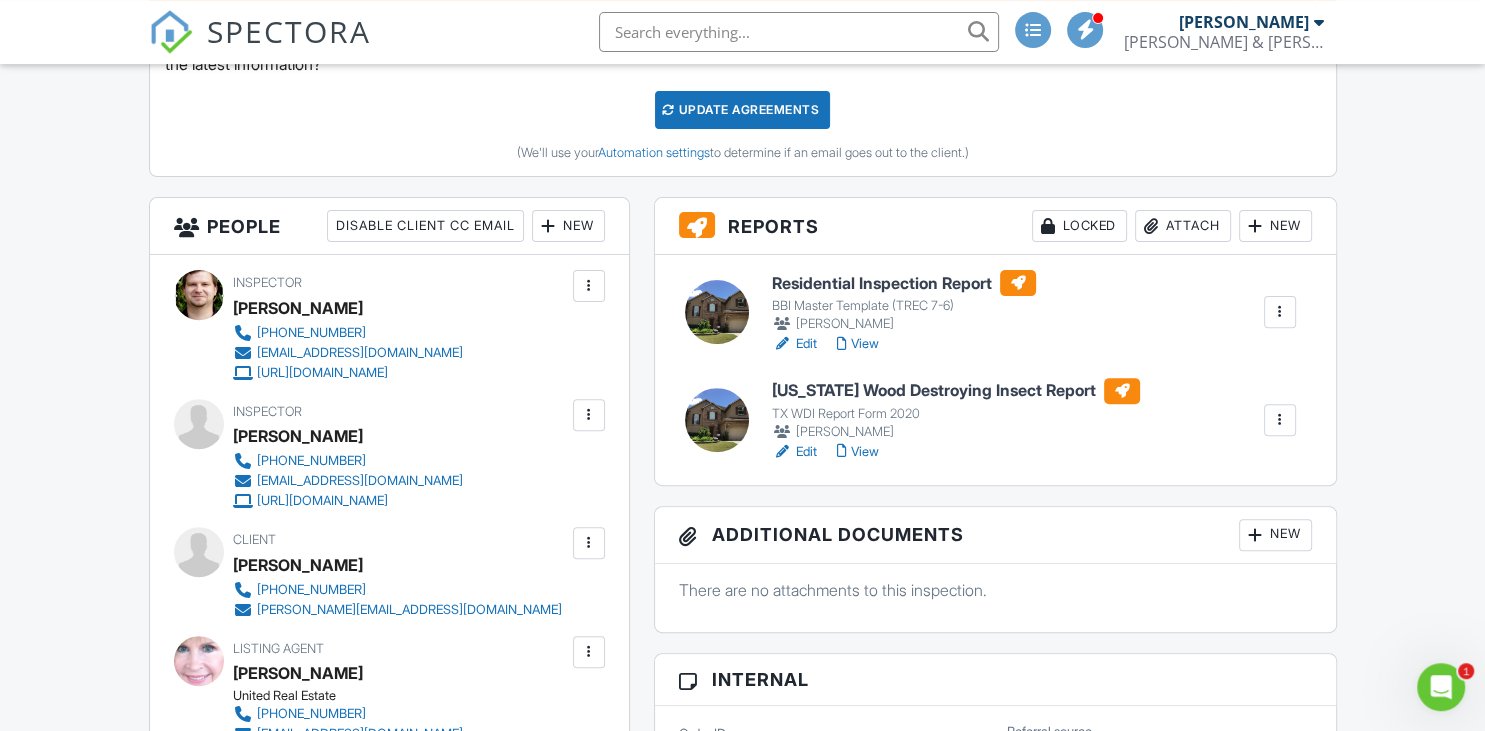 scroll, scrollTop: 633, scrollLeft: 0, axis: vertical 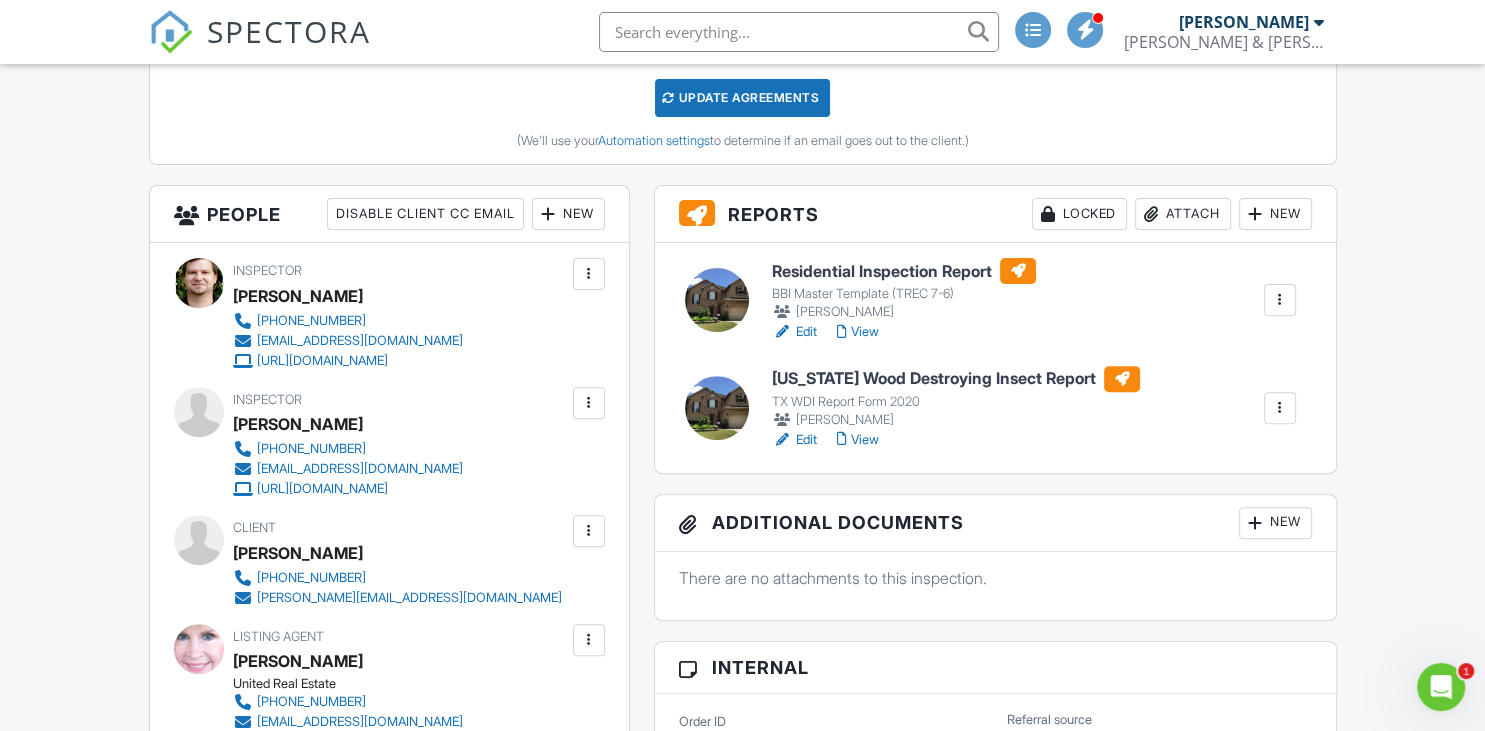 click on "Residential Inspection Report" at bounding box center (904, 271) 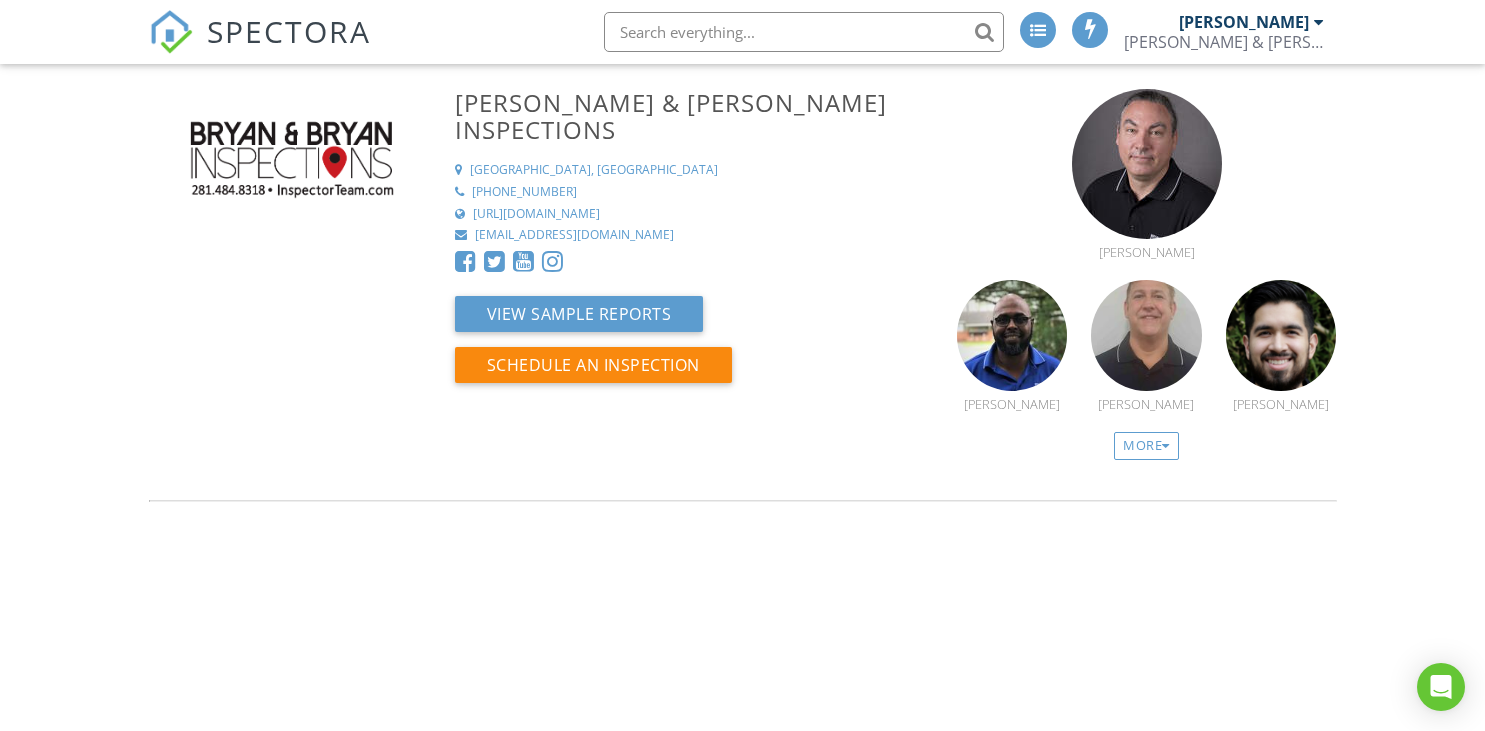 scroll, scrollTop: 0, scrollLeft: 0, axis: both 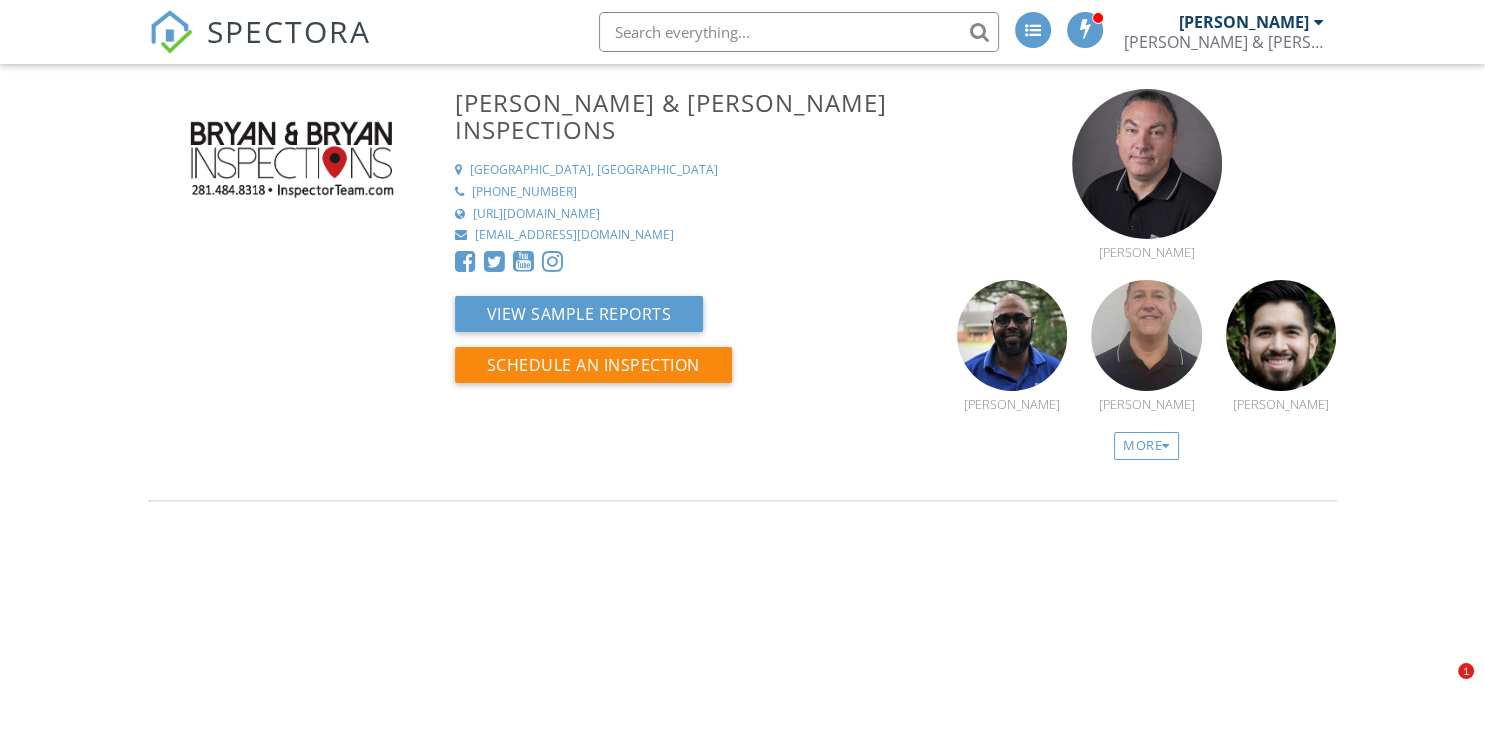 click on "SPECTORA" at bounding box center (289, 31) 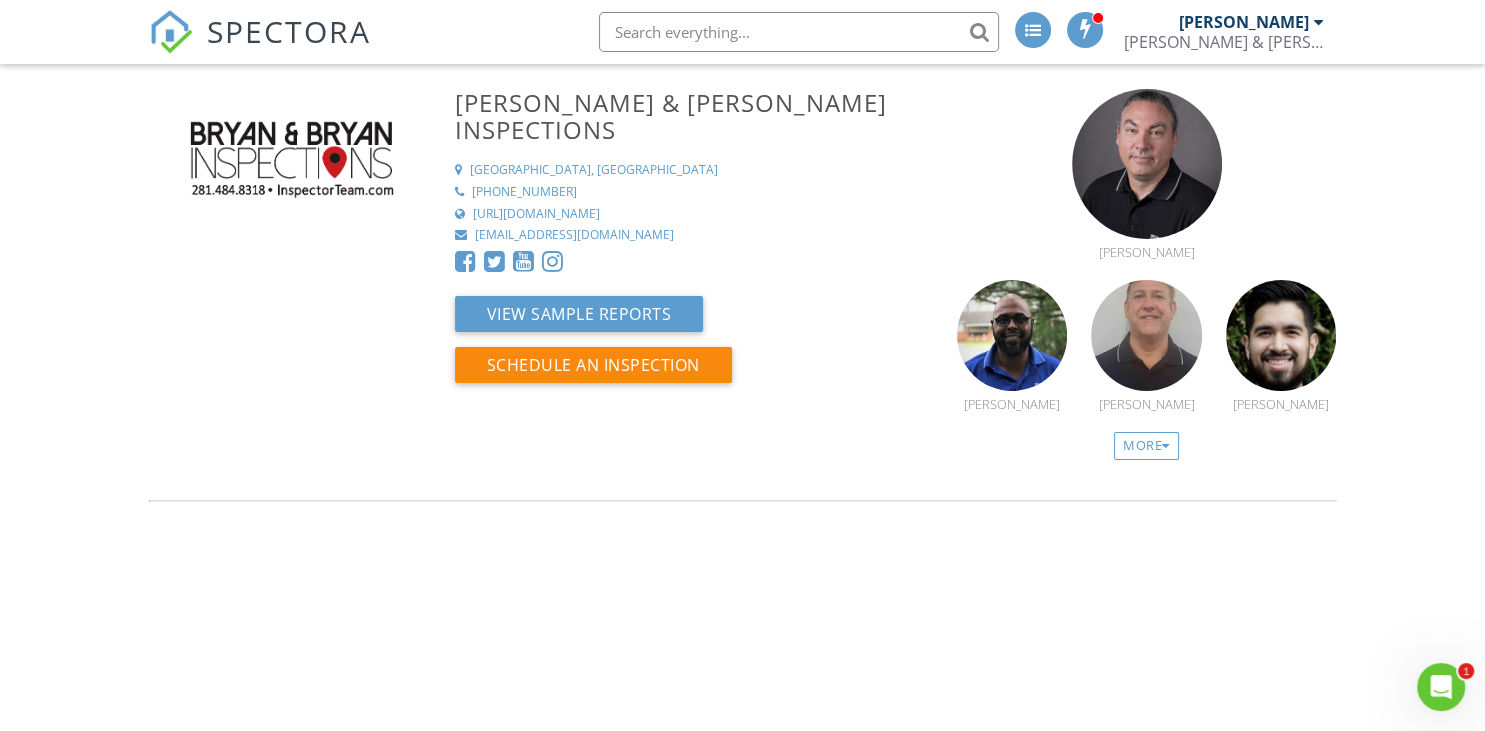 scroll, scrollTop: 0, scrollLeft: 0, axis: both 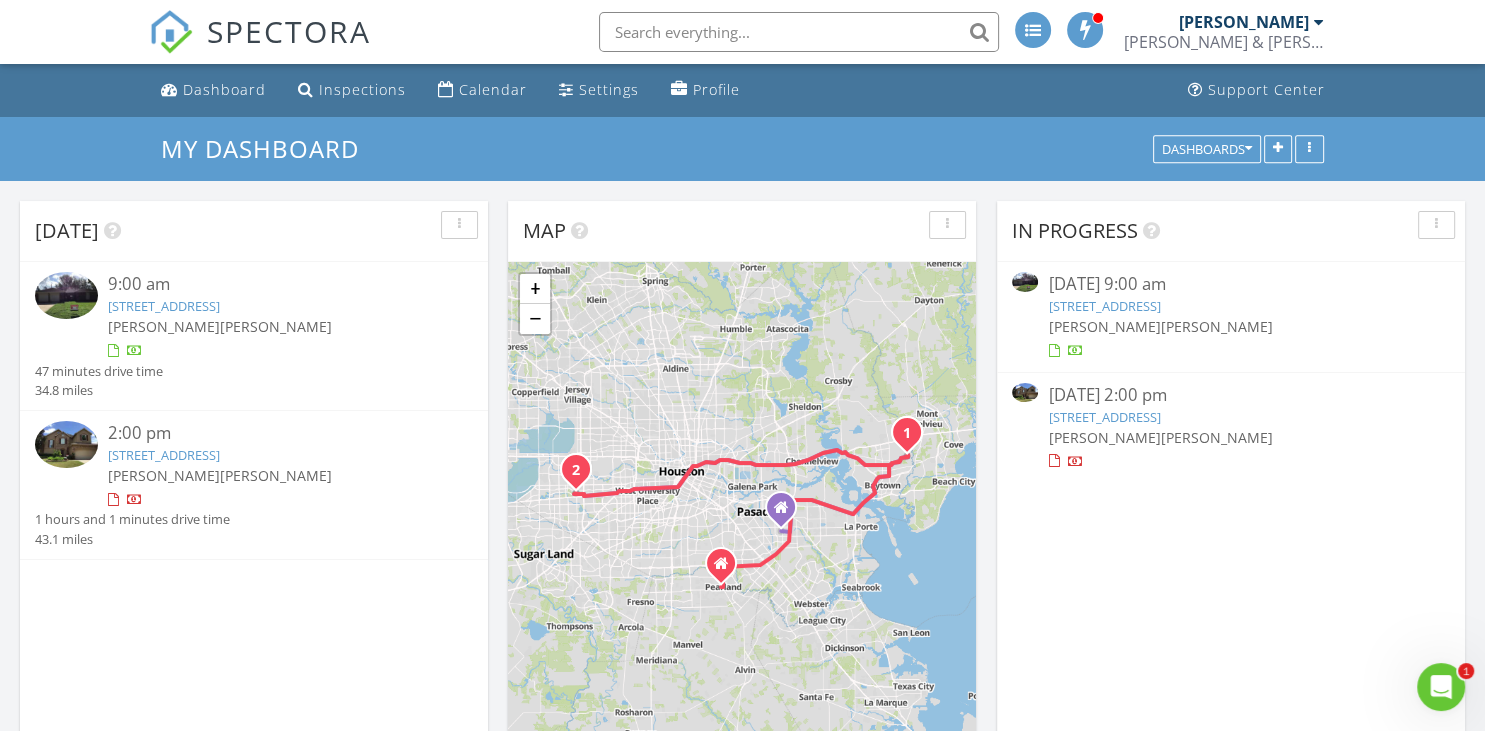click on "[STREET_ADDRESS]" at bounding box center [164, 306] 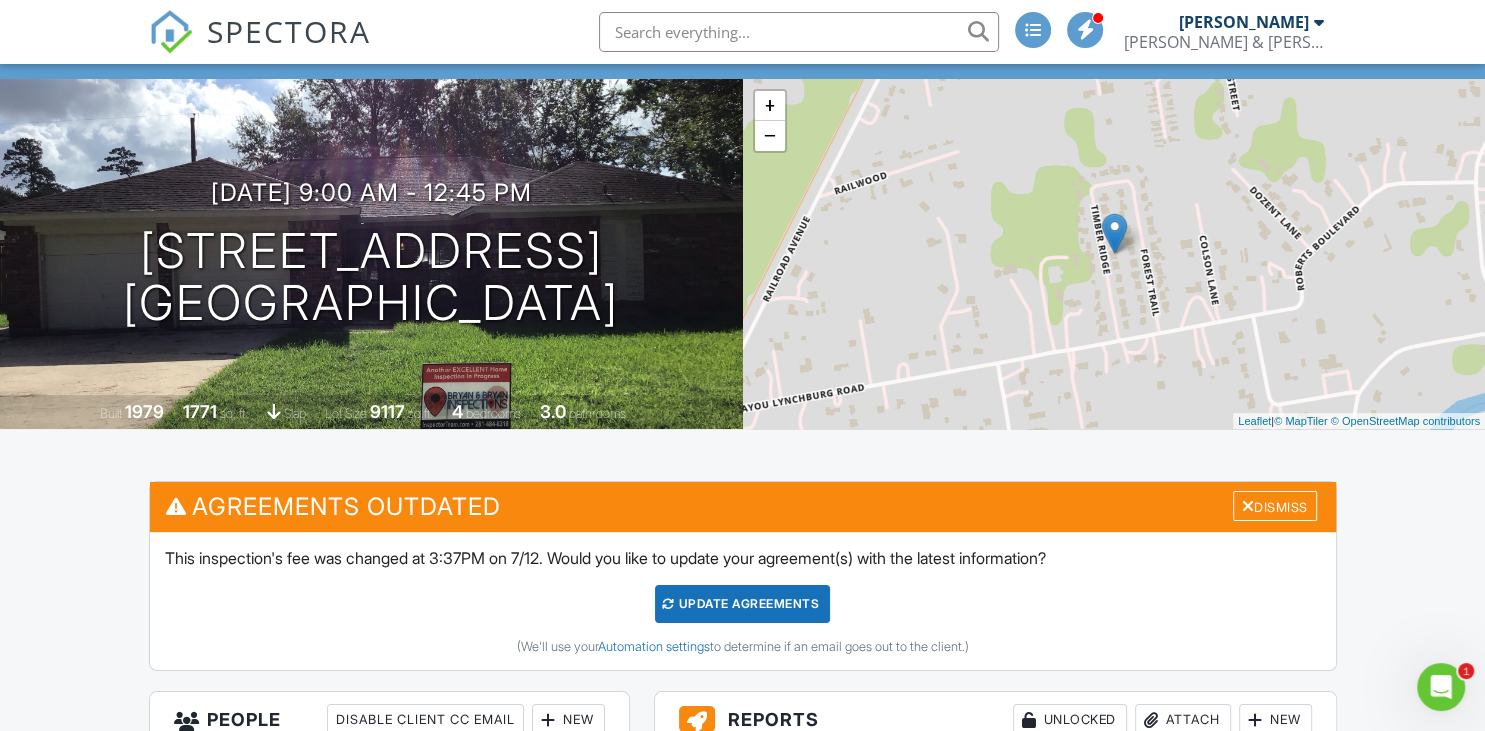 scroll, scrollTop: 422, scrollLeft: 0, axis: vertical 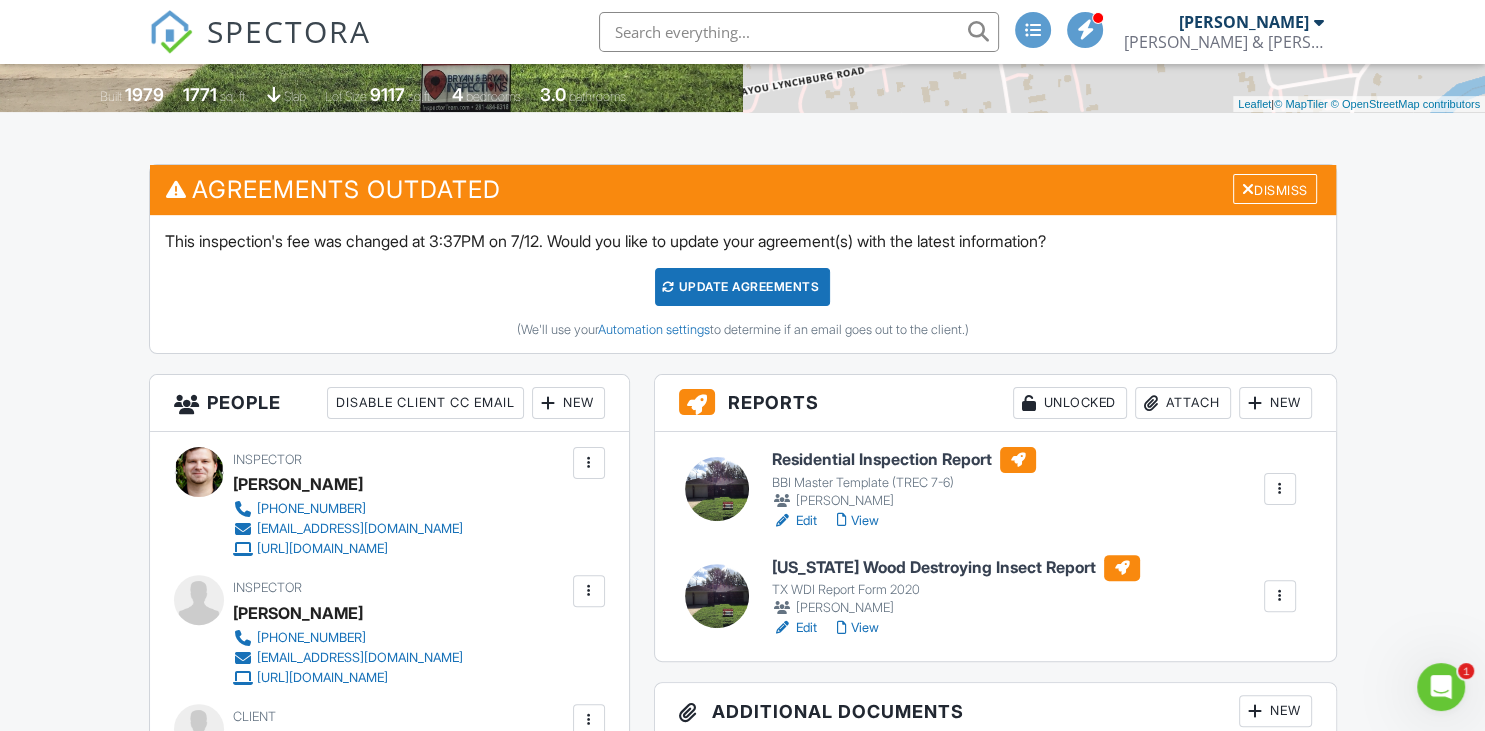 click on "Residential Inspection Report" at bounding box center [904, 460] 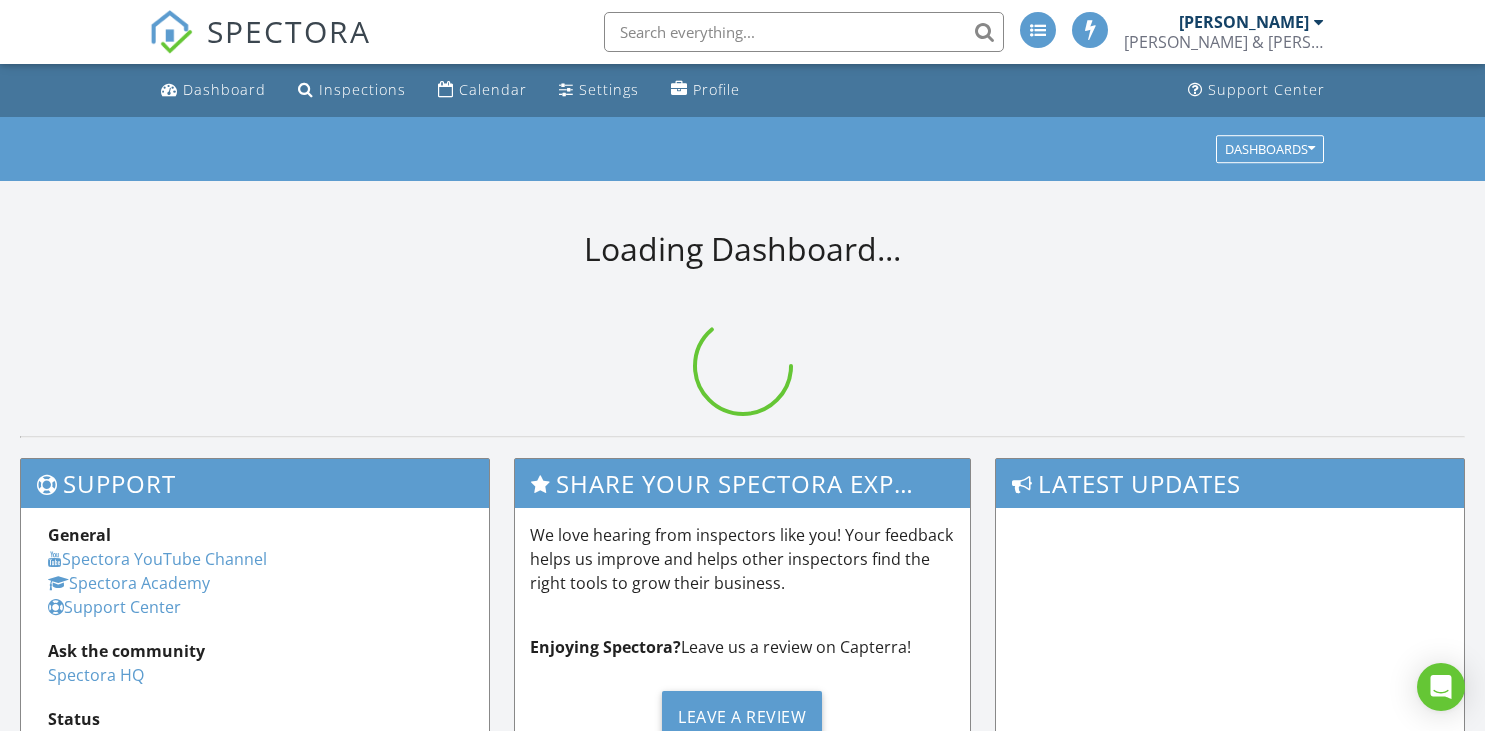 scroll, scrollTop: 0, scrollLeft: 0, axis: both 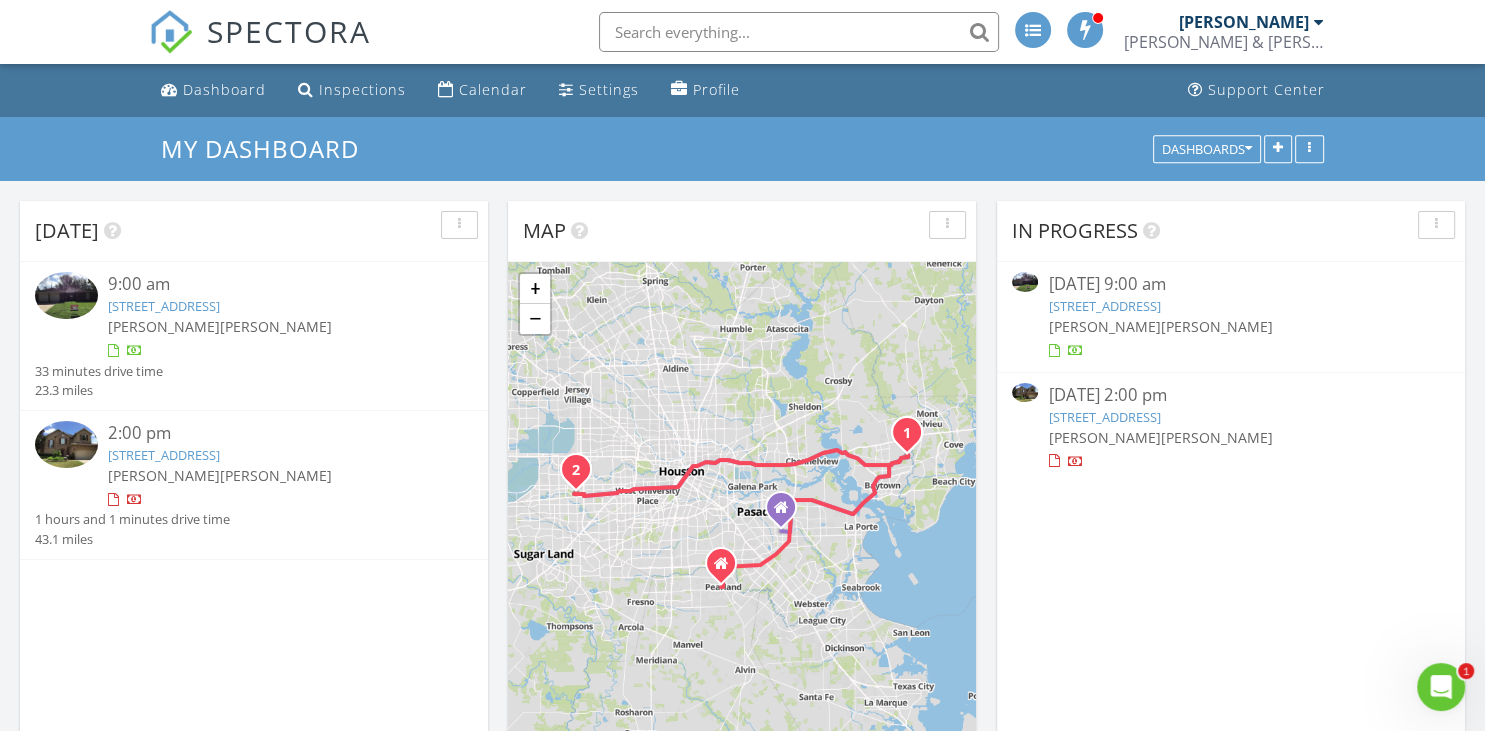 click on "[STREET_ADDRESS]" at bounding box center [164, 306] 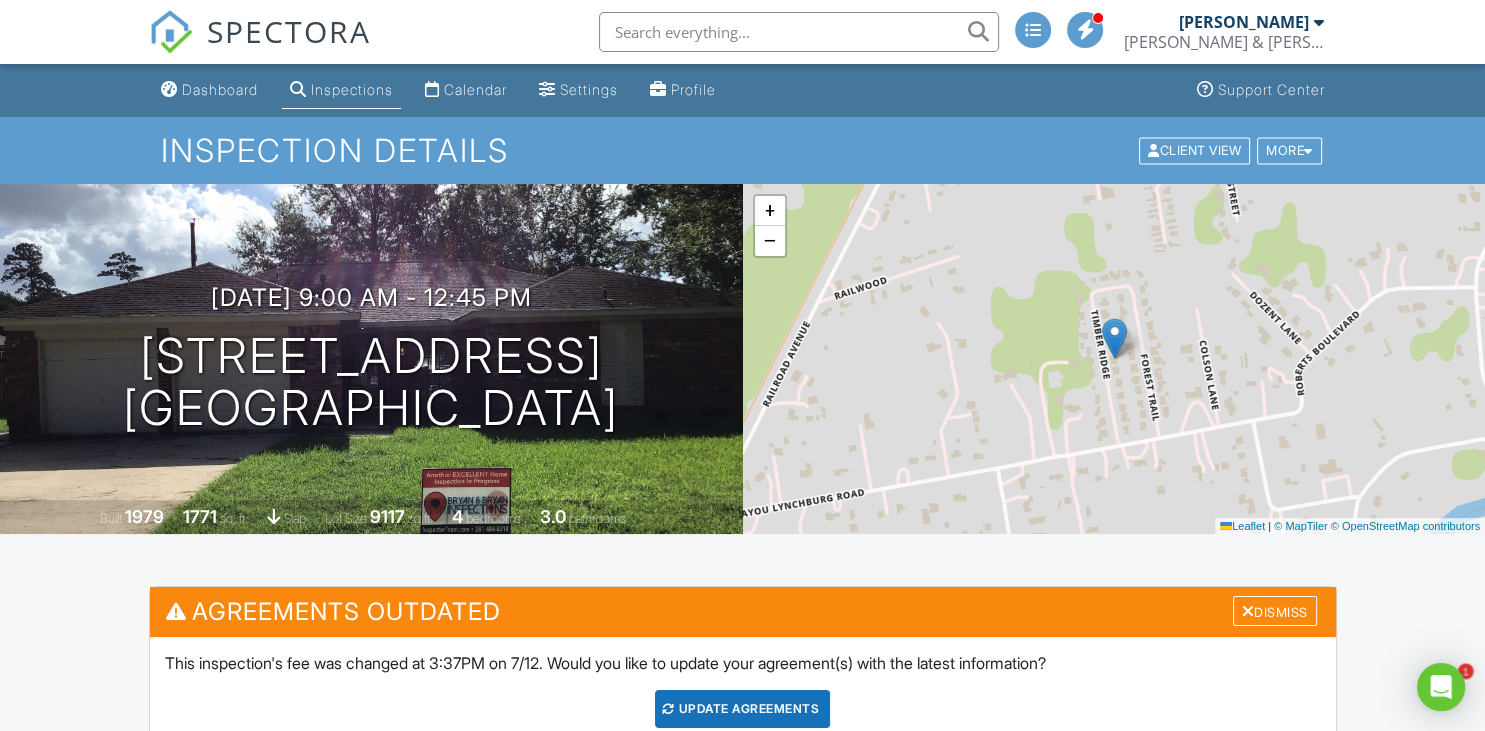 scroll, scrollTop: 0, scrollLeft: 0, axis: both 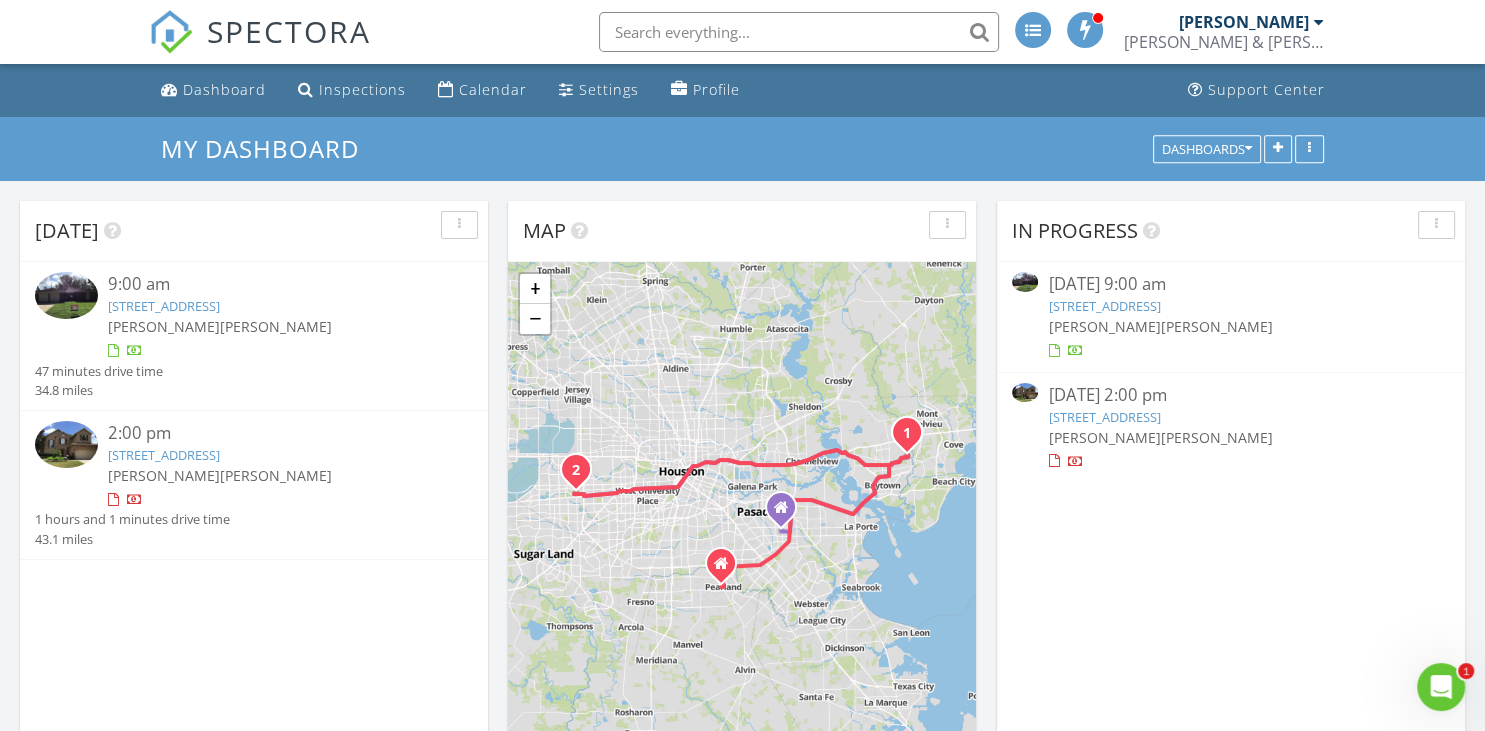 click on "5106 Timber Ridge St, Baytown, TX 77521" at bounding box center [164, 306] 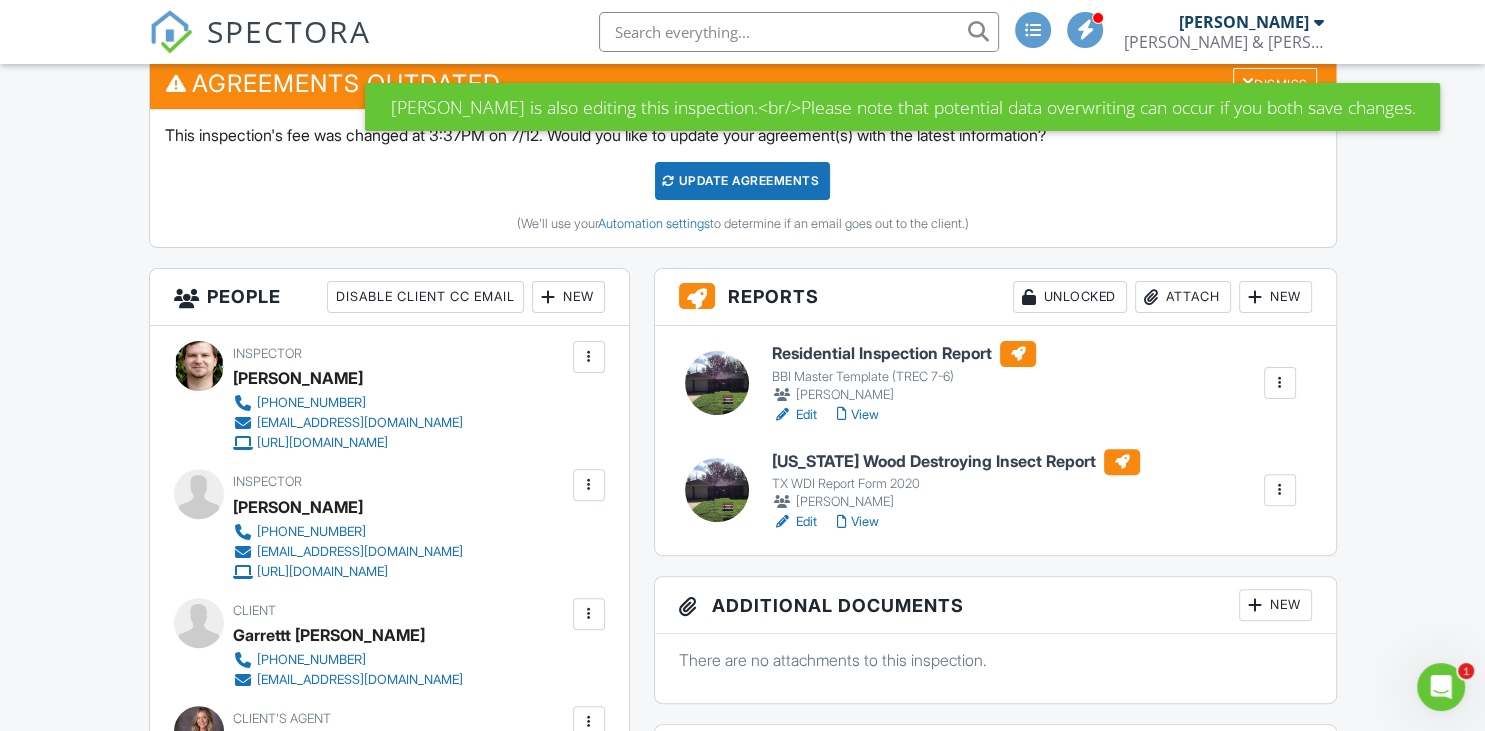 scroll, scrollTop: 0, scrollLeft: 0, axis: both 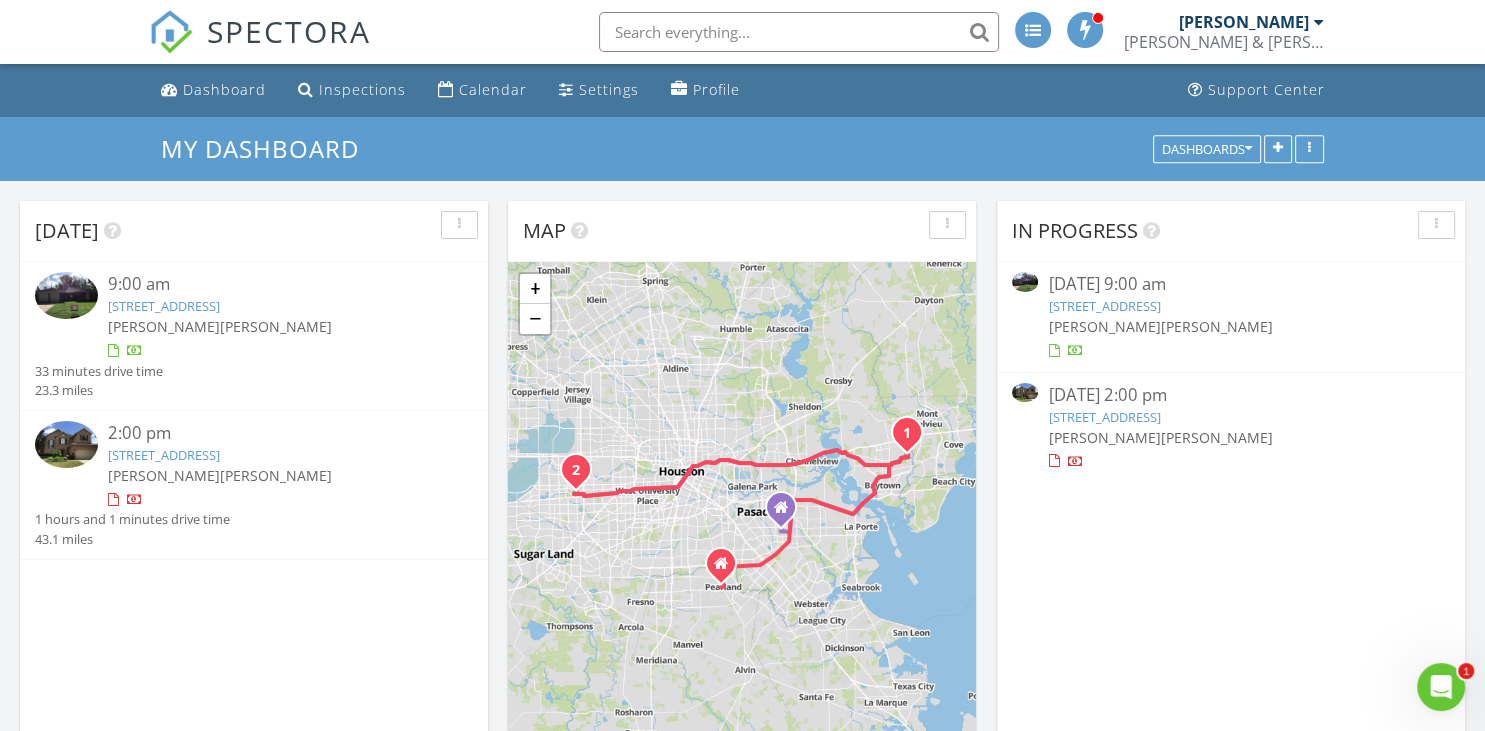 click on "11203 Royal Chateau Ln, Houston, TX 77082" at bounding box center (164, 455) 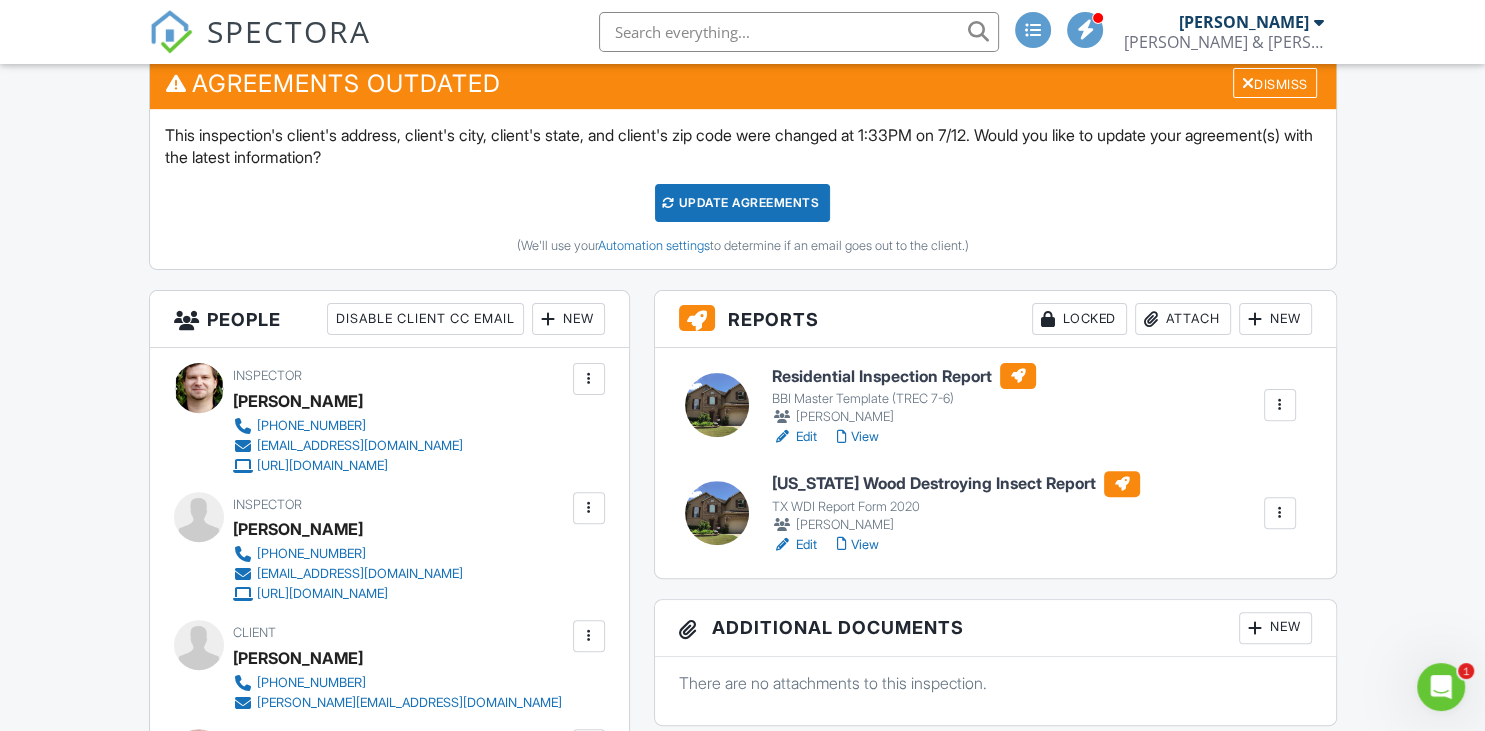 scroll, scrollTop: 0, scrollLeft: 0, axis: both 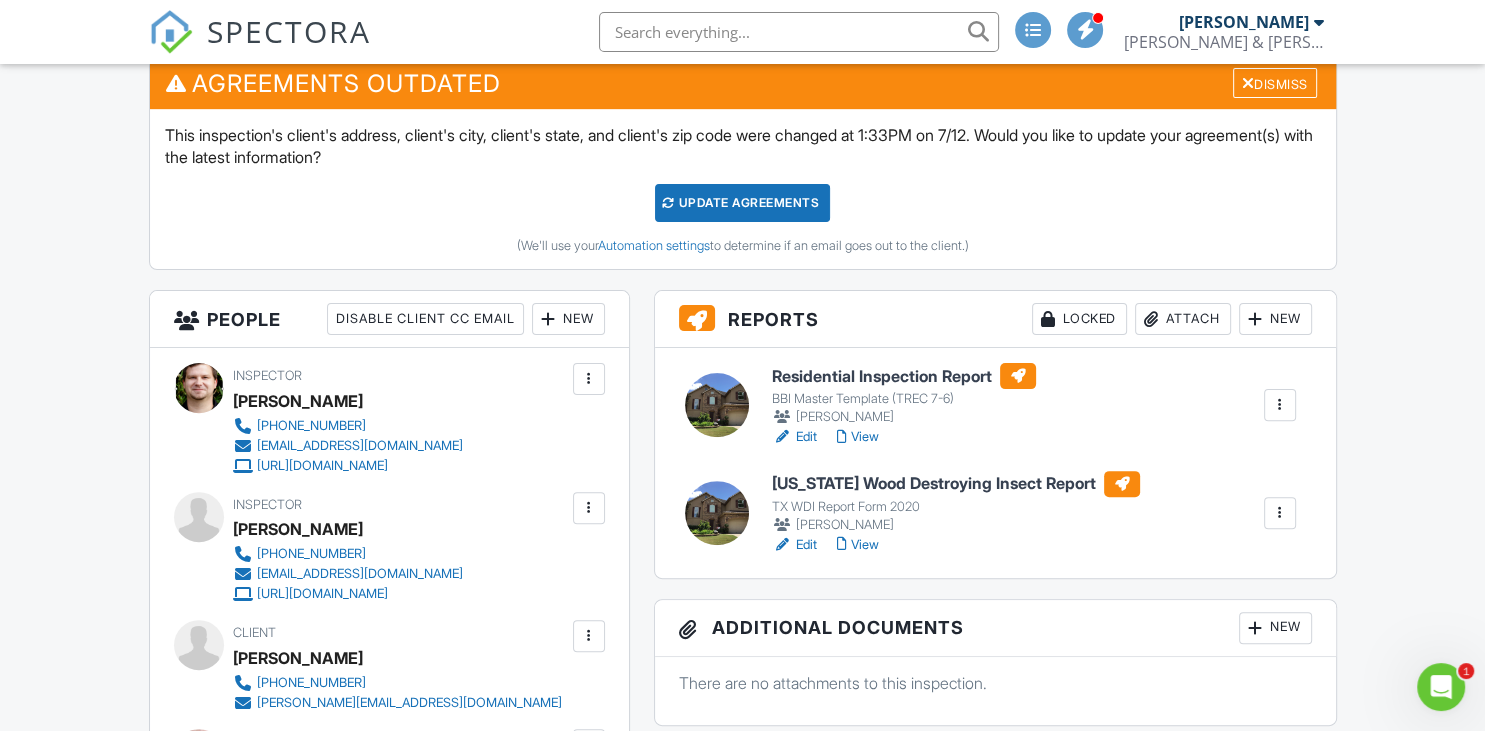 click on "Residential Inspection Report
BBI Master Template (TREC 7-6)
Colin Cecil
Edit
View
Quick Publish
Assign Inspectors
Copy
Delete
Texas Wood Destroying Insect Report
TX WDI Report Form 2020
Colin Cecil
Edit
View
Quick Publish
Assign Inspectors
Copy
Delete" at bounding box center (995, 462) 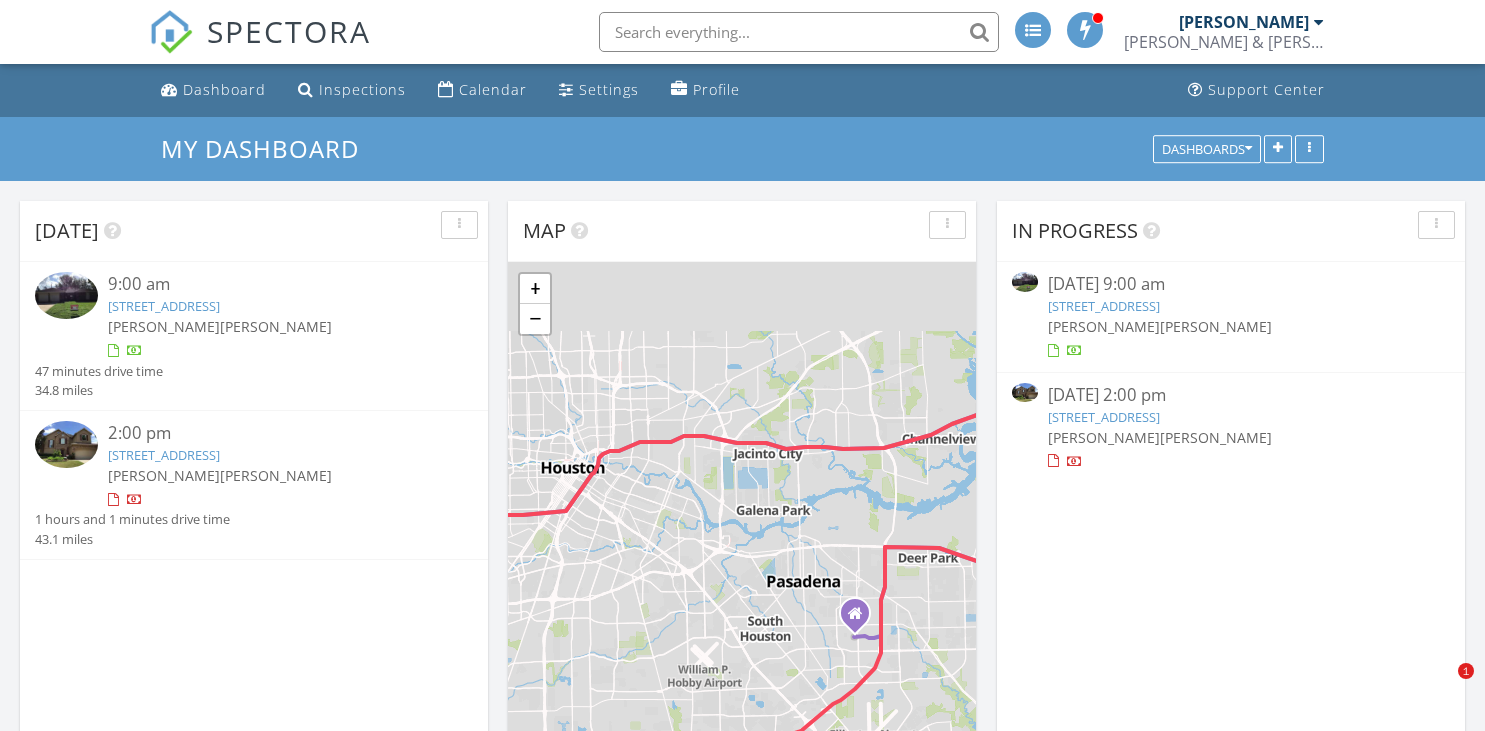 scroll, scrollTop: 0, scrollLeft: 0, axis: both 